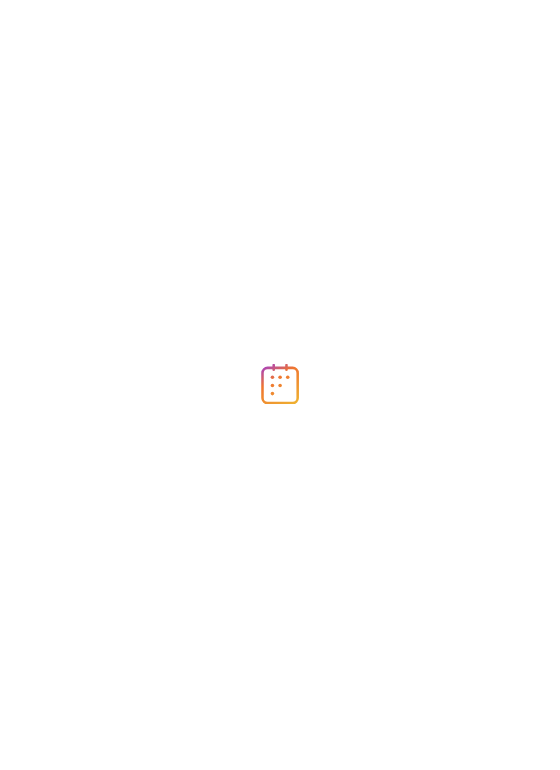 scroll, scrollTop: 0, scrollLeft: 0, axis: both 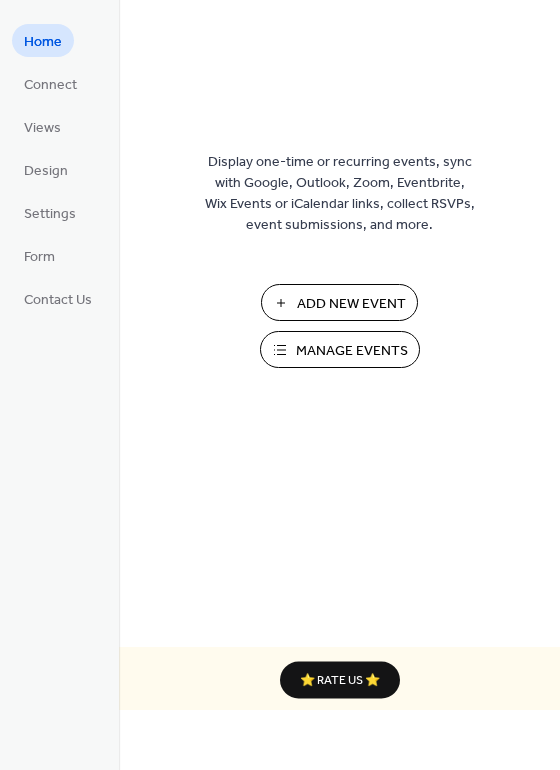 click on "Manage Events" at bounding box center [352, 351] 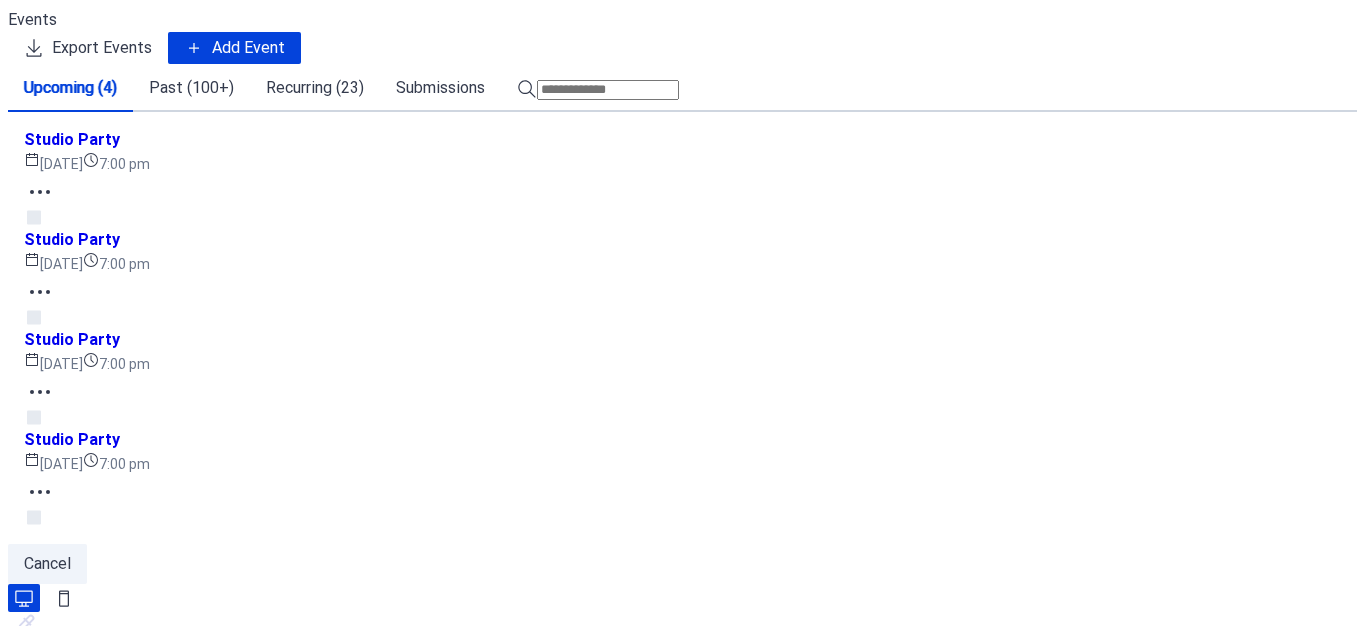 scroll, scrollTop: 0, scrollLeft: 0, axis: both 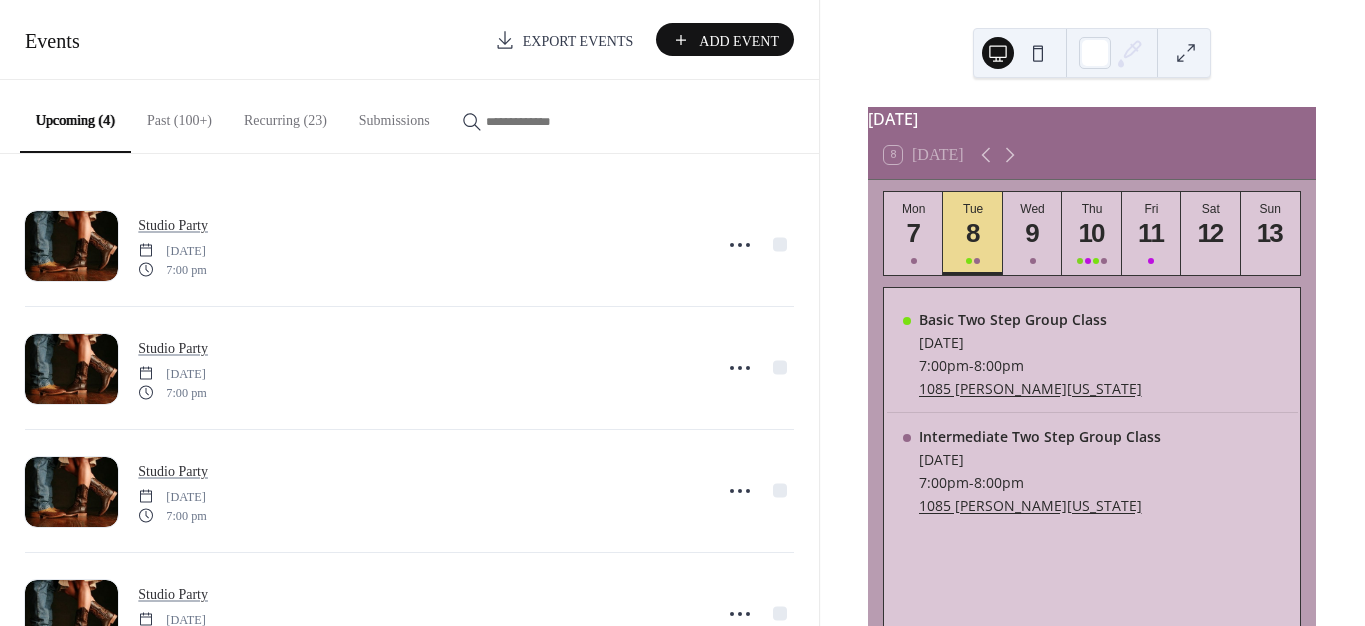 click on "Recurring  (23)" at bounding box center [285, 115] 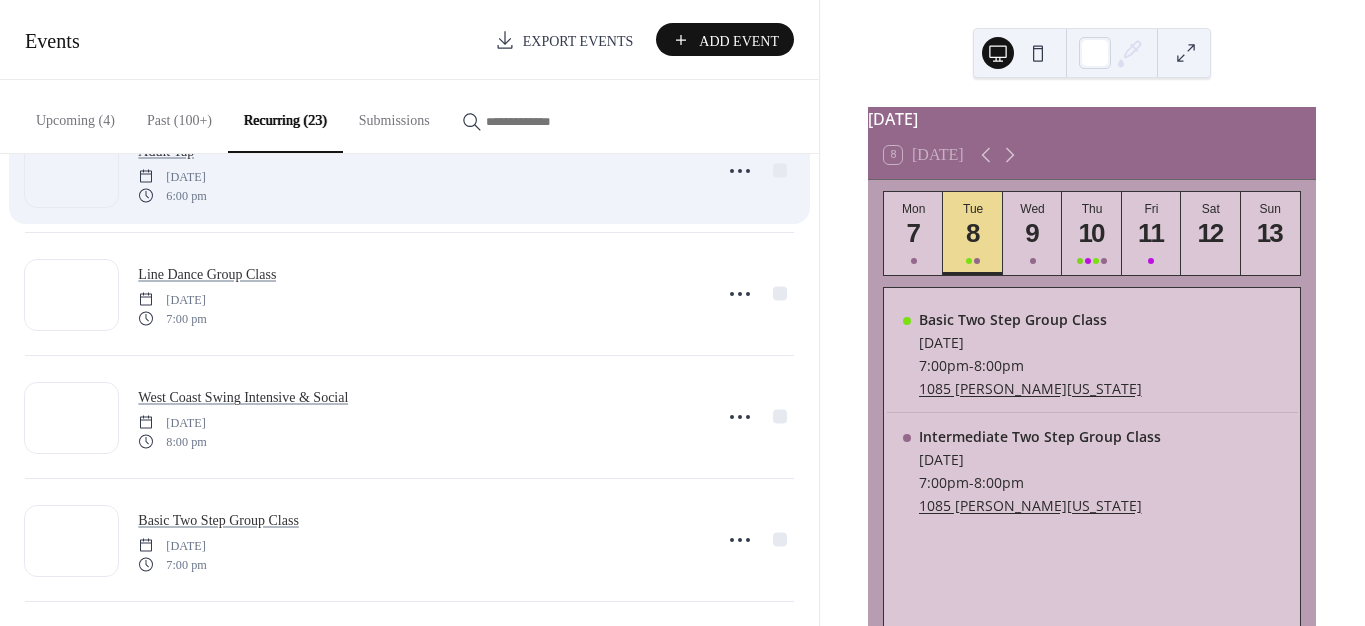 scroll, scrollTop: 333, scrollLeft: 0, axis: vertical 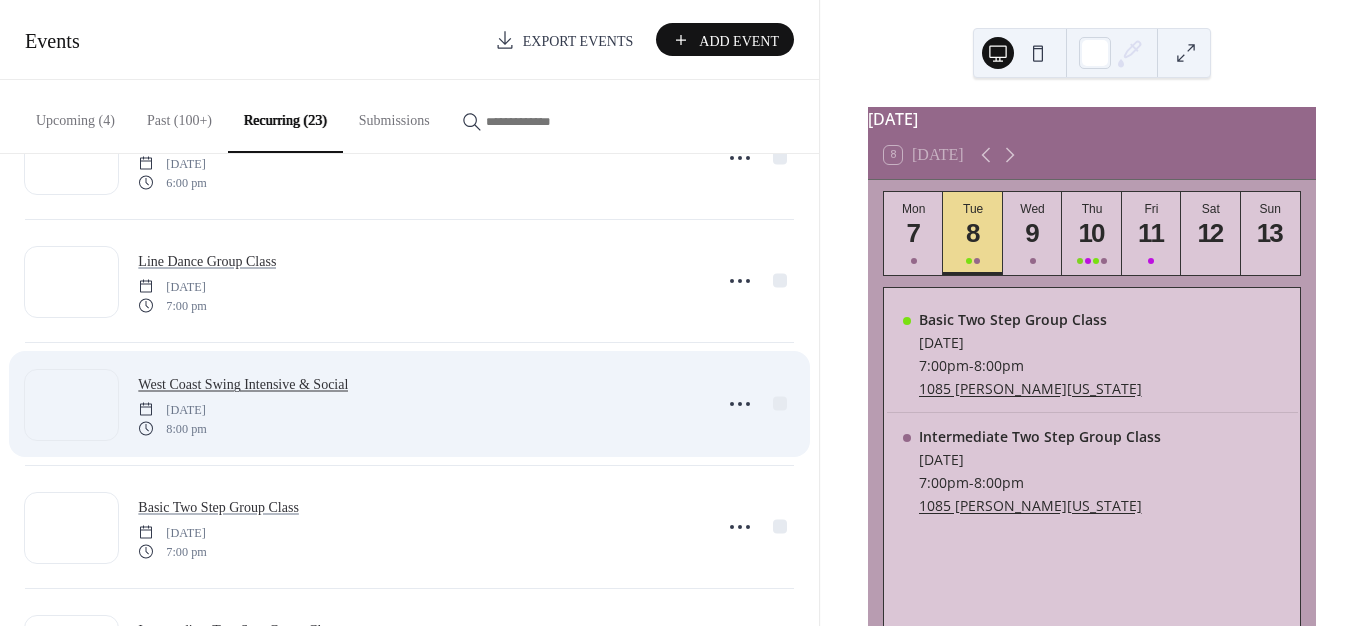 click on "West Coast Swing Intensive & Social" at bounding box center [243, 384] 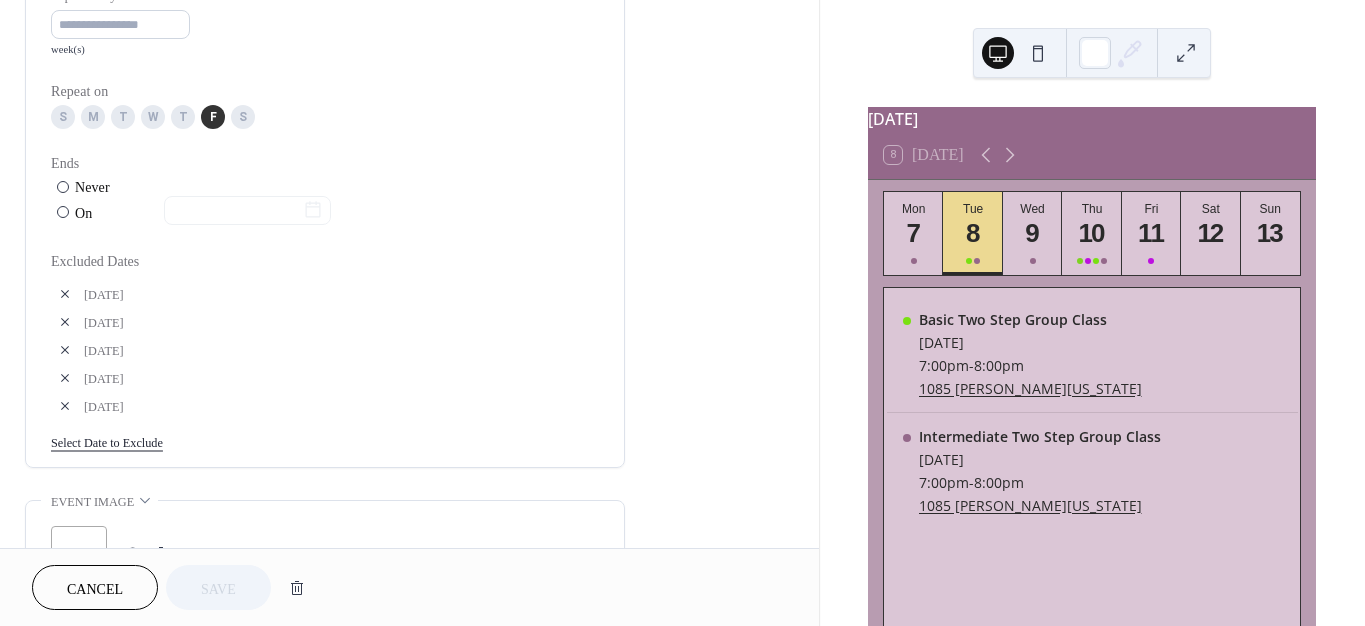 scroll, scrollTop: 1000, scrollLeft: 0, axis: vertical 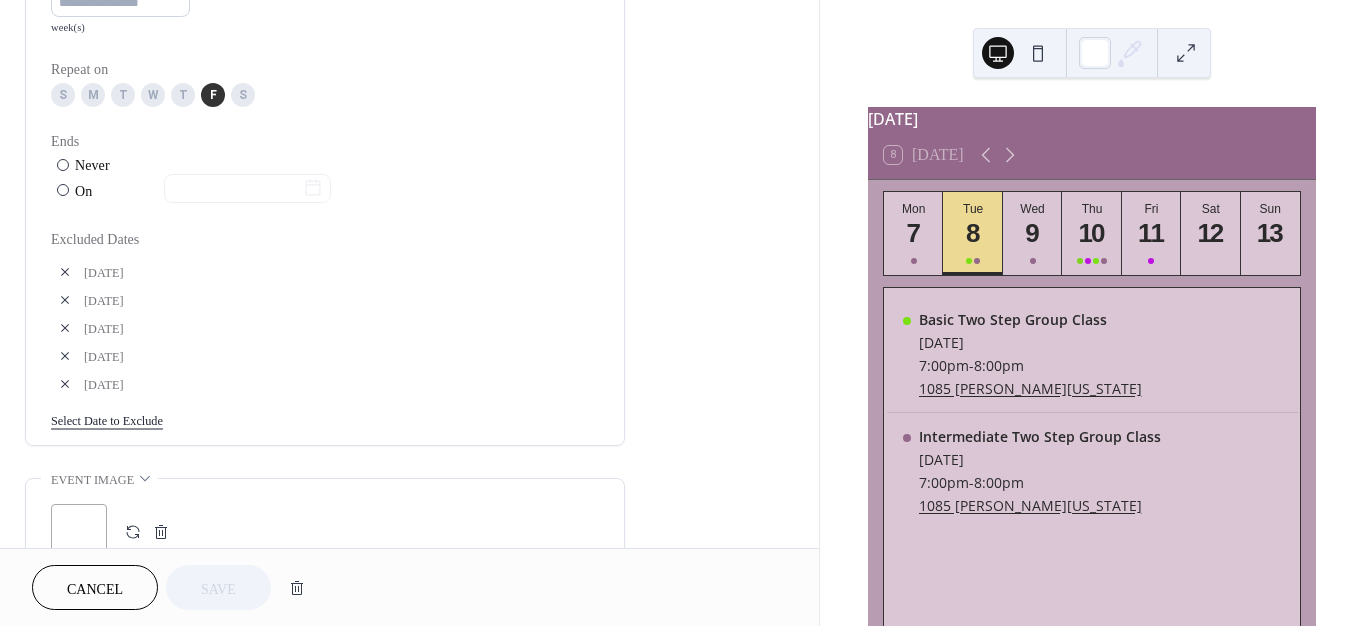 click on "Select Date to Exclude" at bounding box center [107, 419] 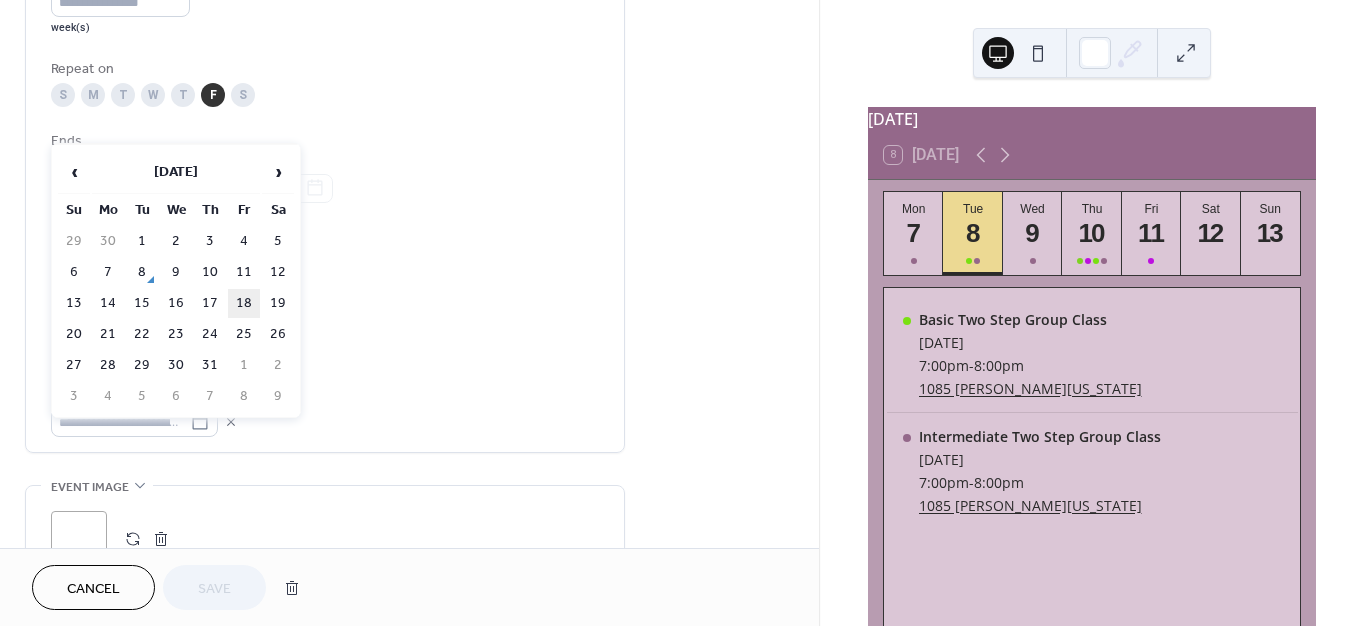click on "18" at bounding box center [244, 303] 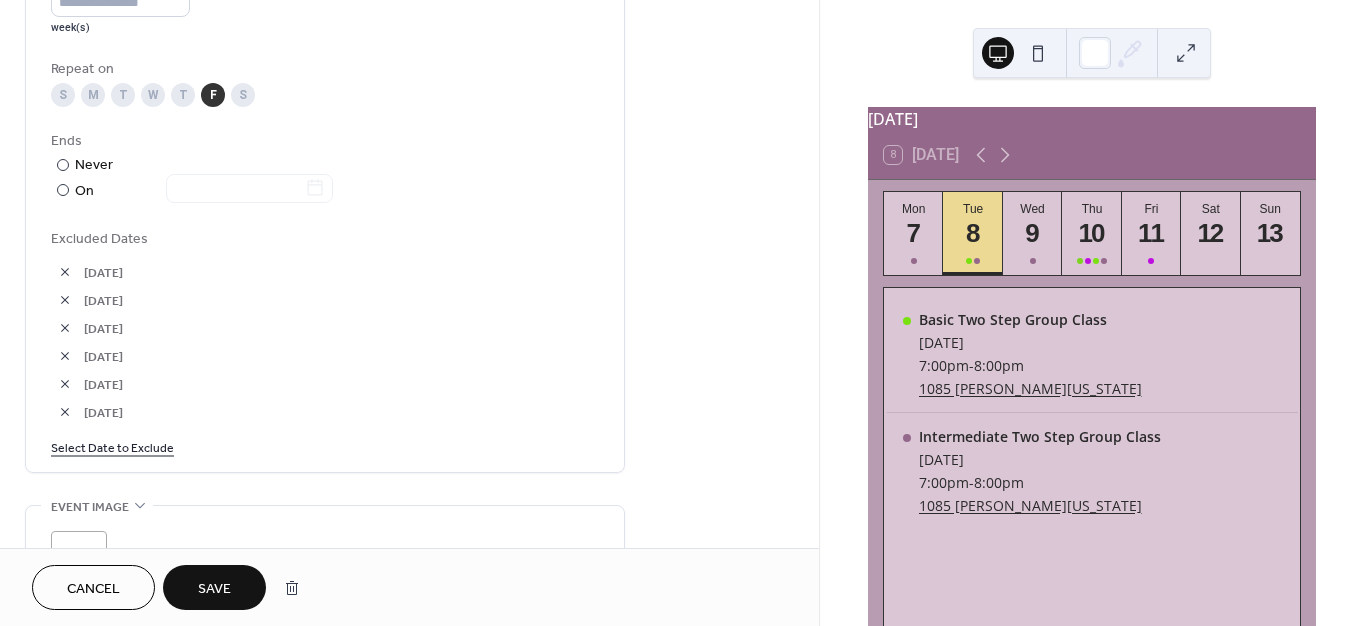 click on "Save" at bounding box center [214, 587] 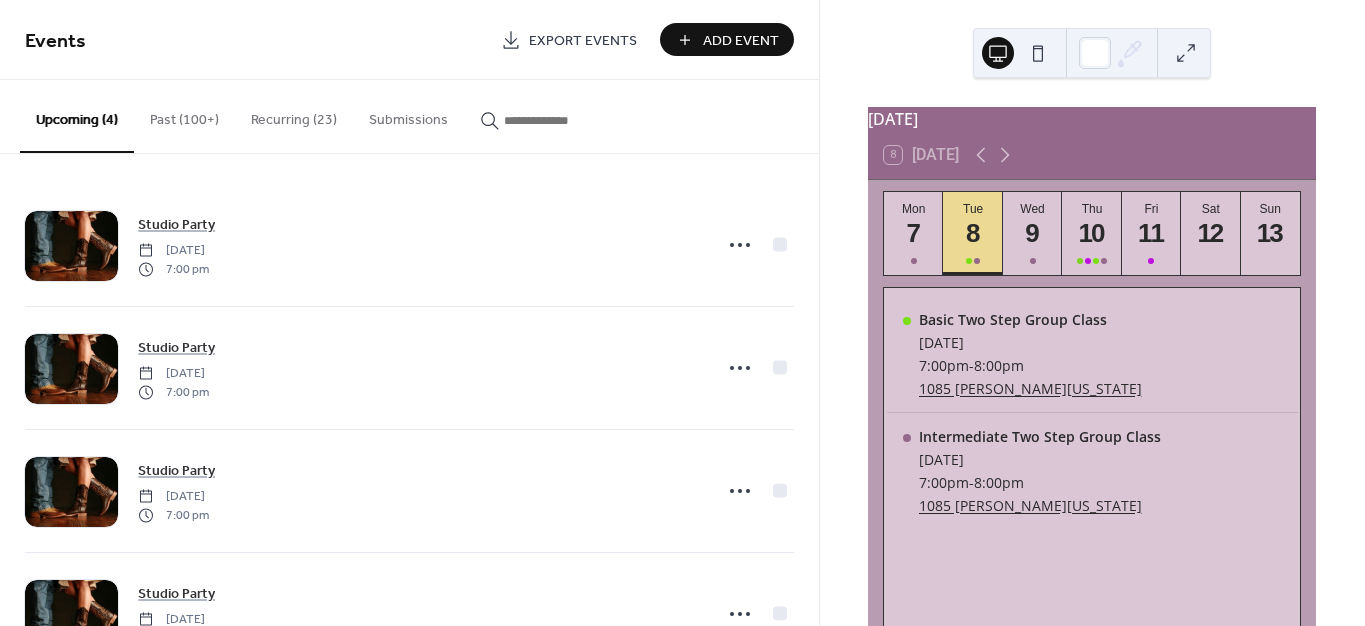 click on "Add Event" at bounding box center (741, 41) 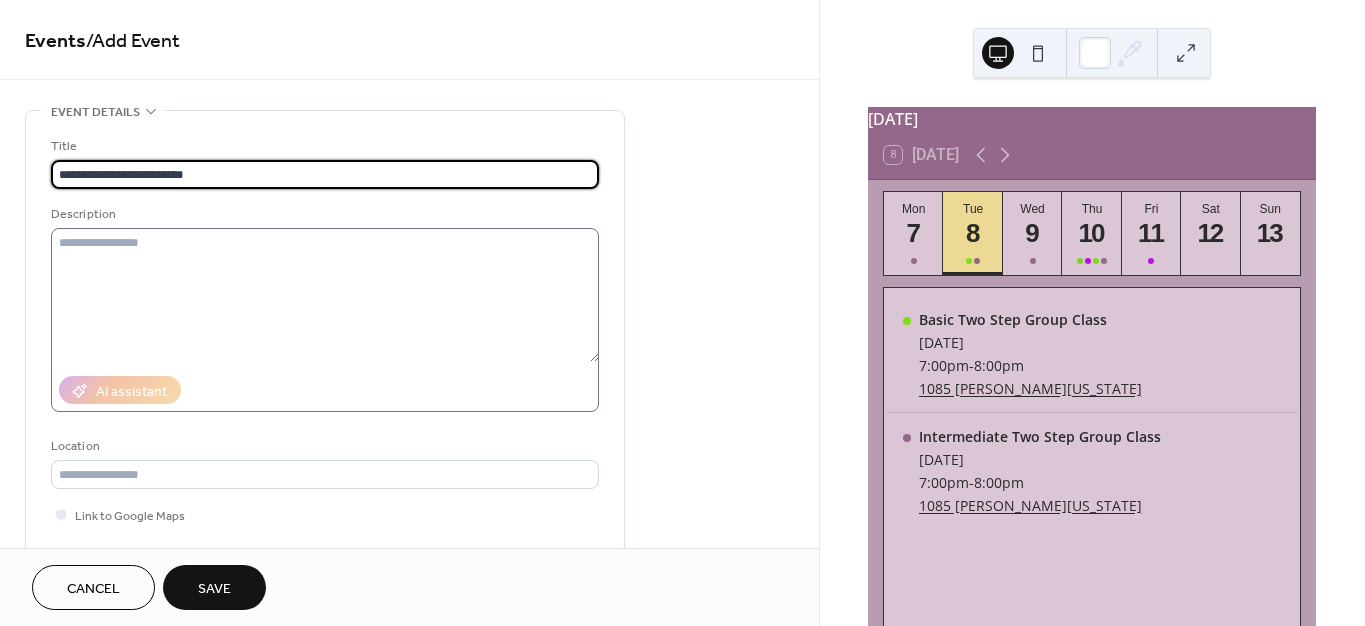 type on "**********" 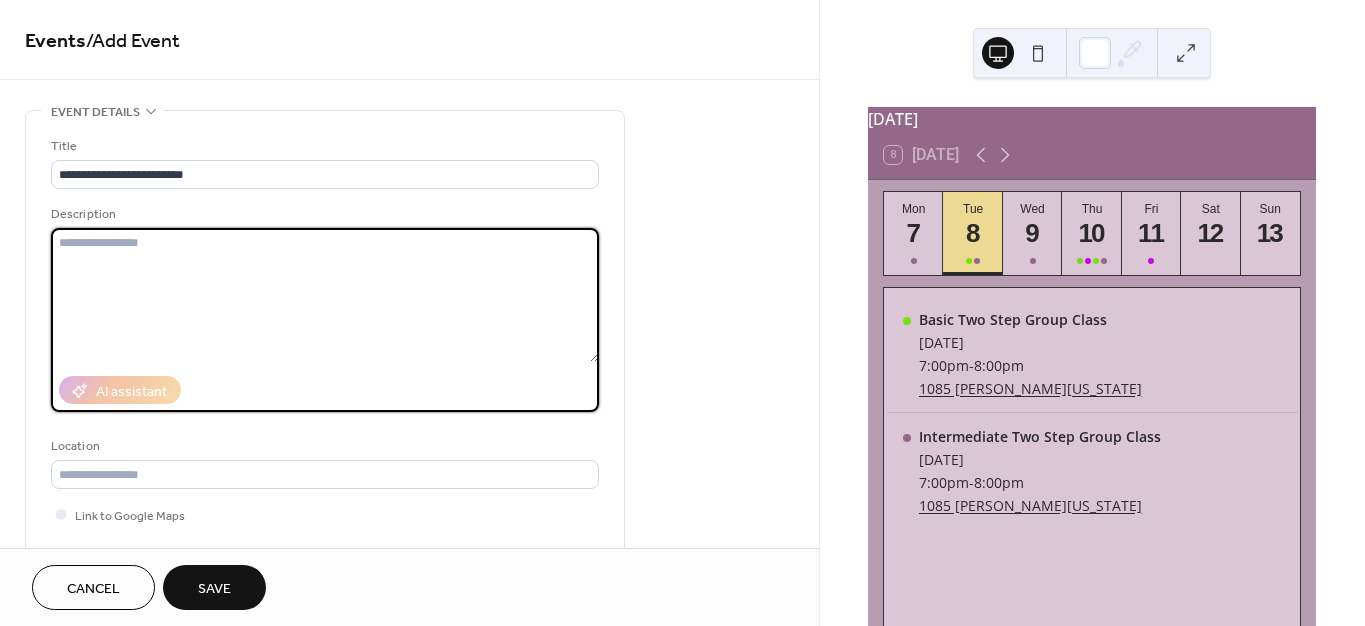 click at bounding box center (325, 295) 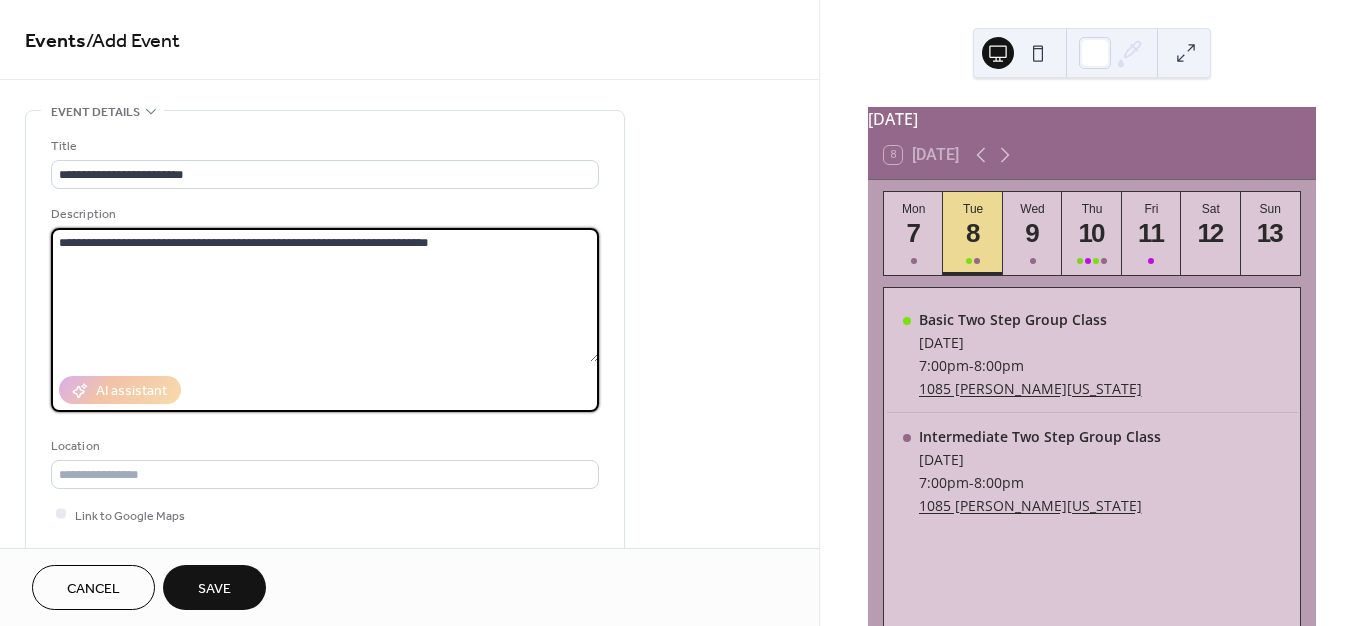 drag, startPoint x: 490, startPoint y: 260, endPoint x: -73, endPoint y: 305, distance: 564.79553 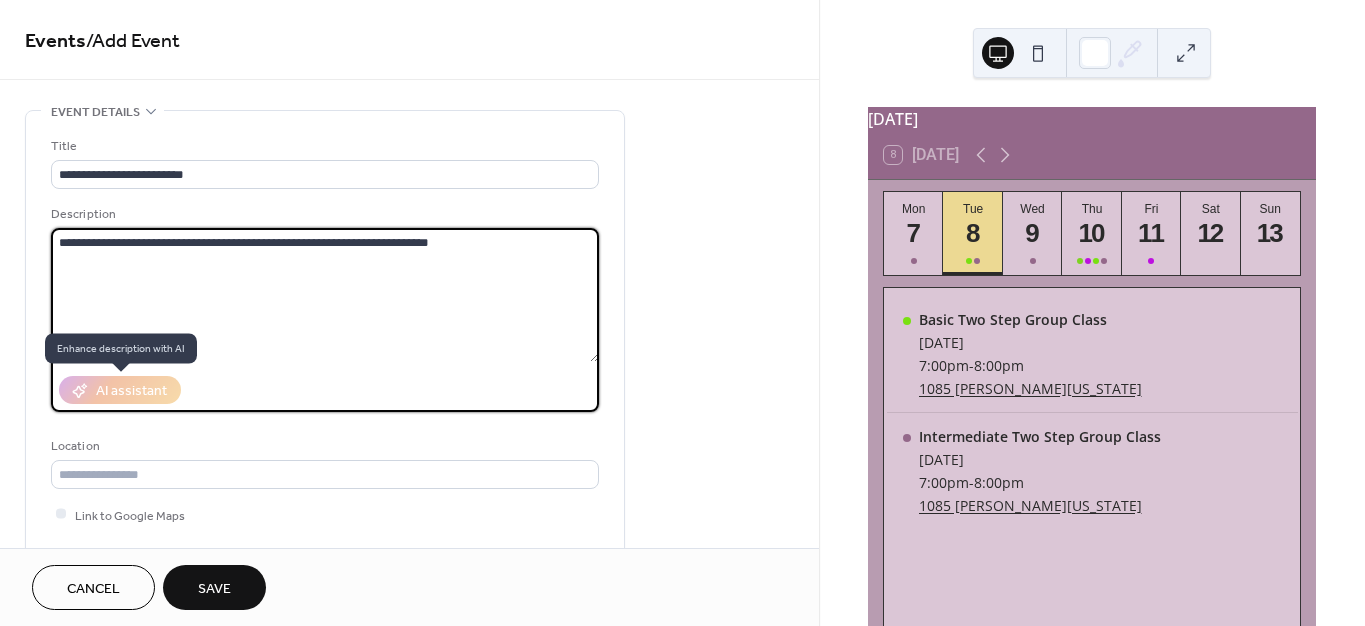 type on "**********" 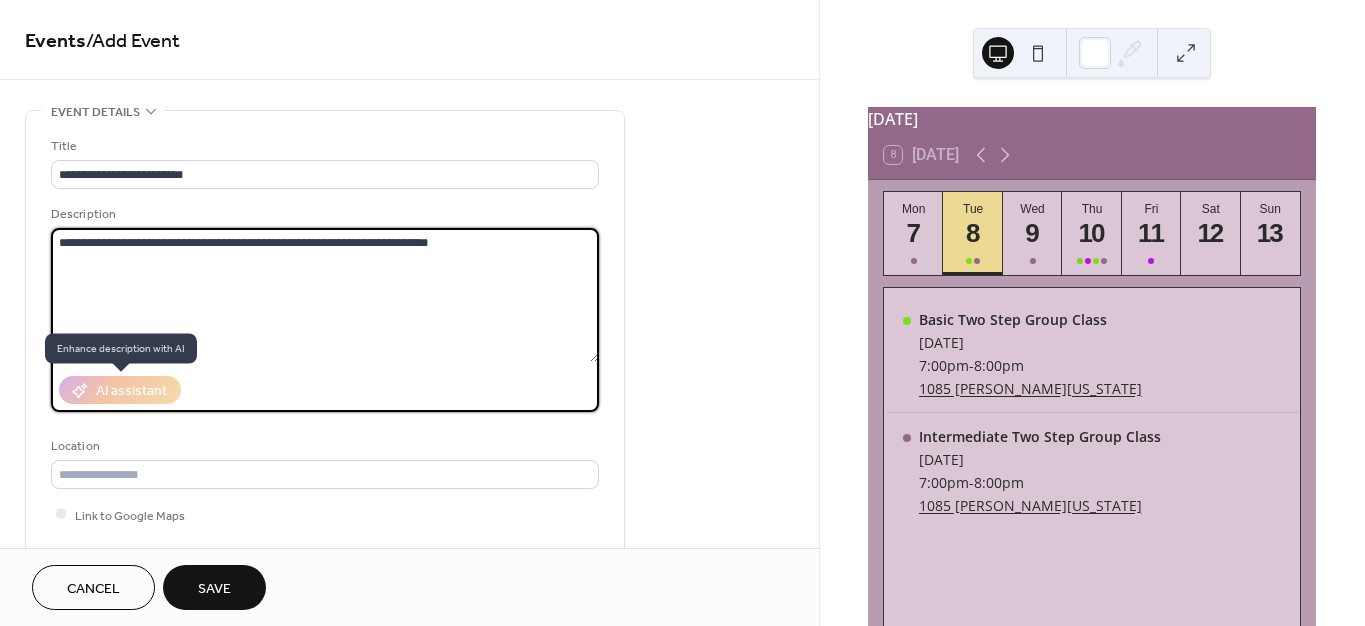 click on "AI assistant" at bounding box center (120, 390) 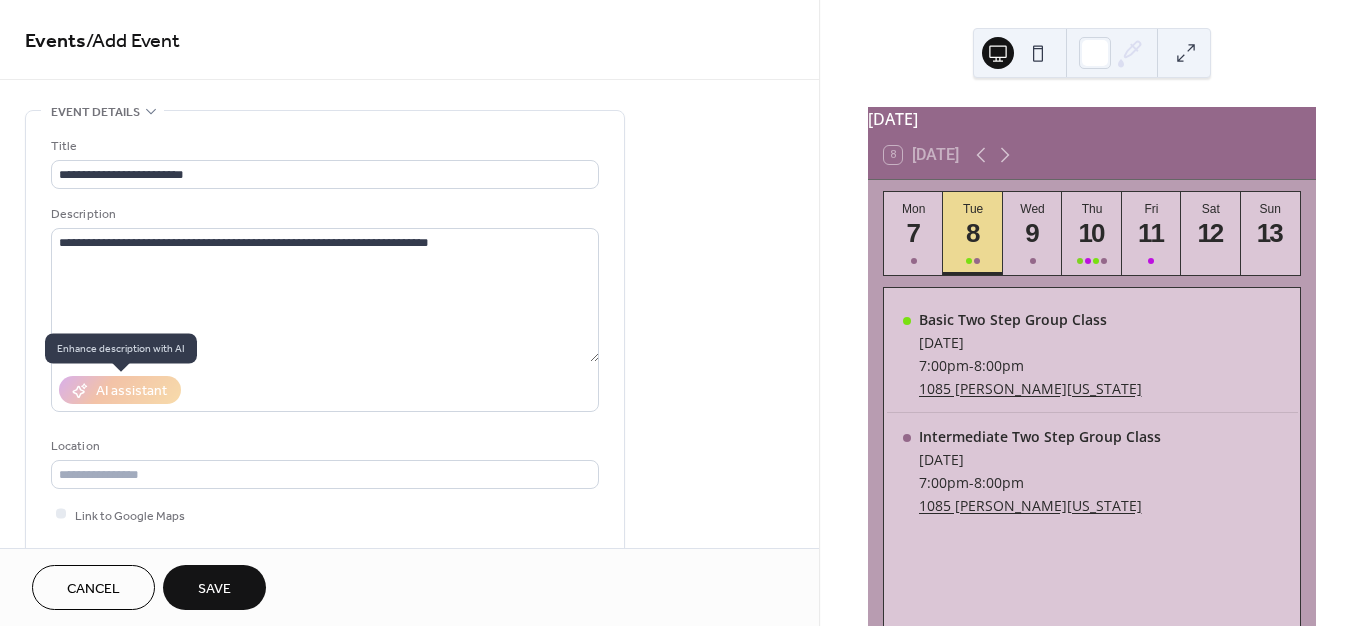 click on "AI assistant" at bounding box center [120, 390] 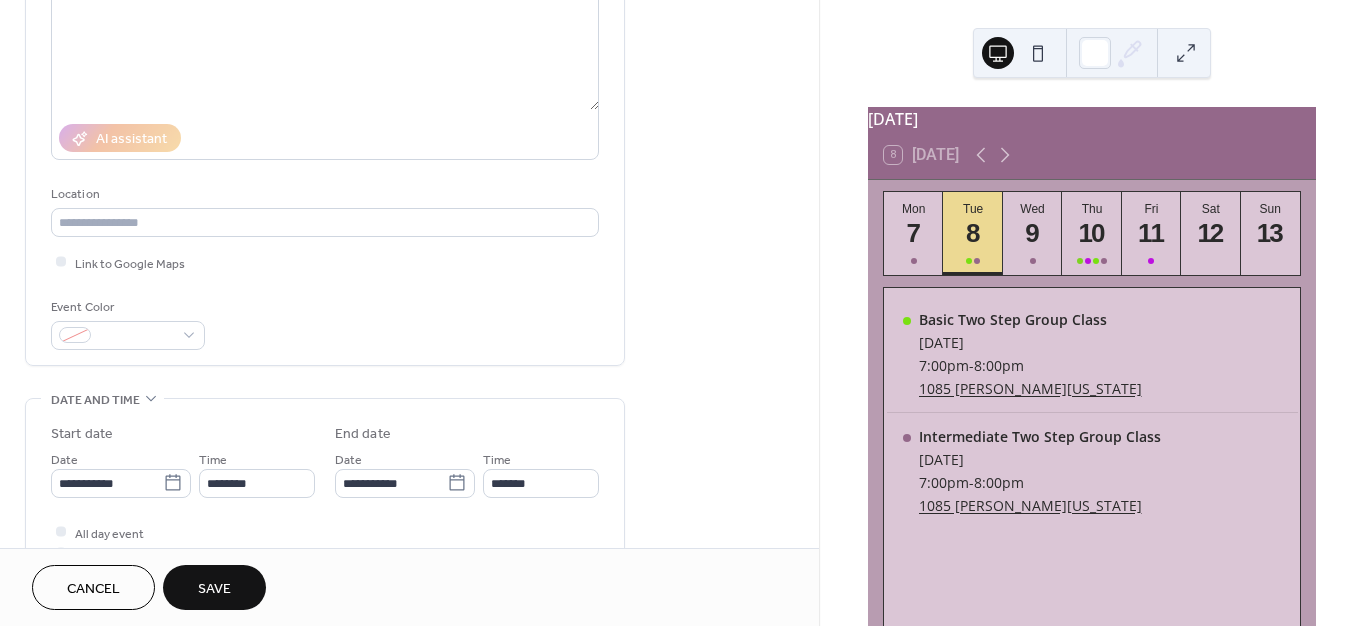 scroll, scrollTop: 333, scrollLeft: 0, axis: vertical 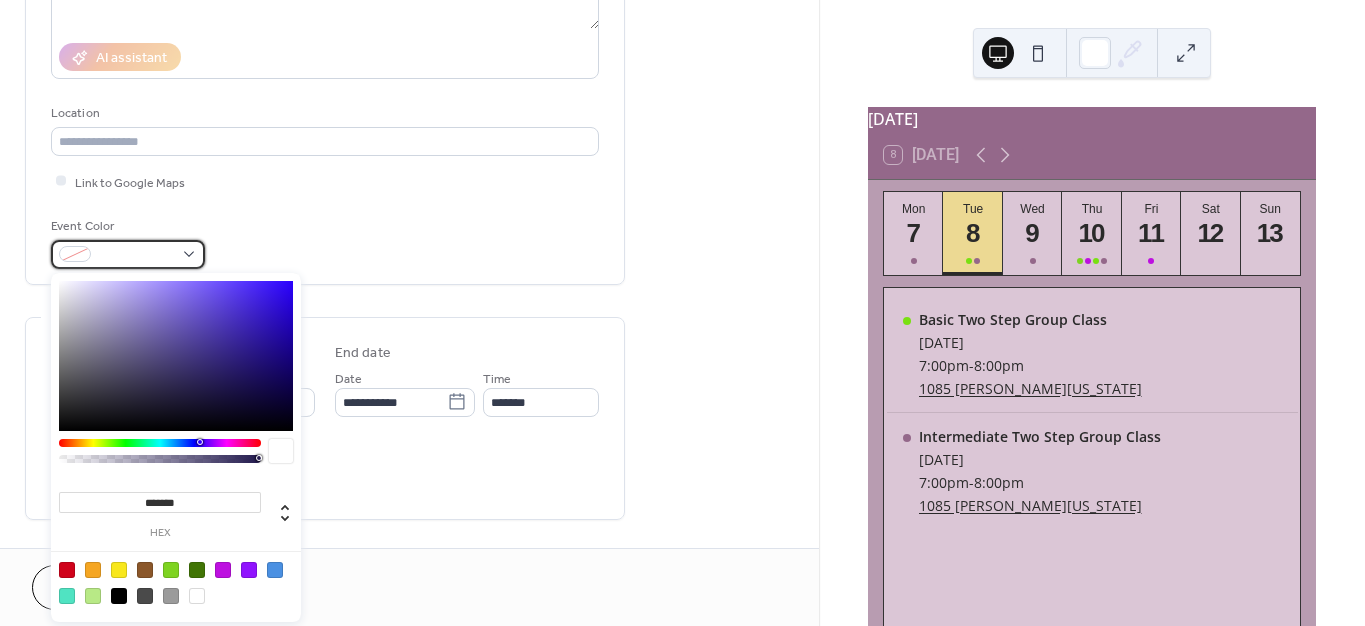 click at bounding box center (136, 255) 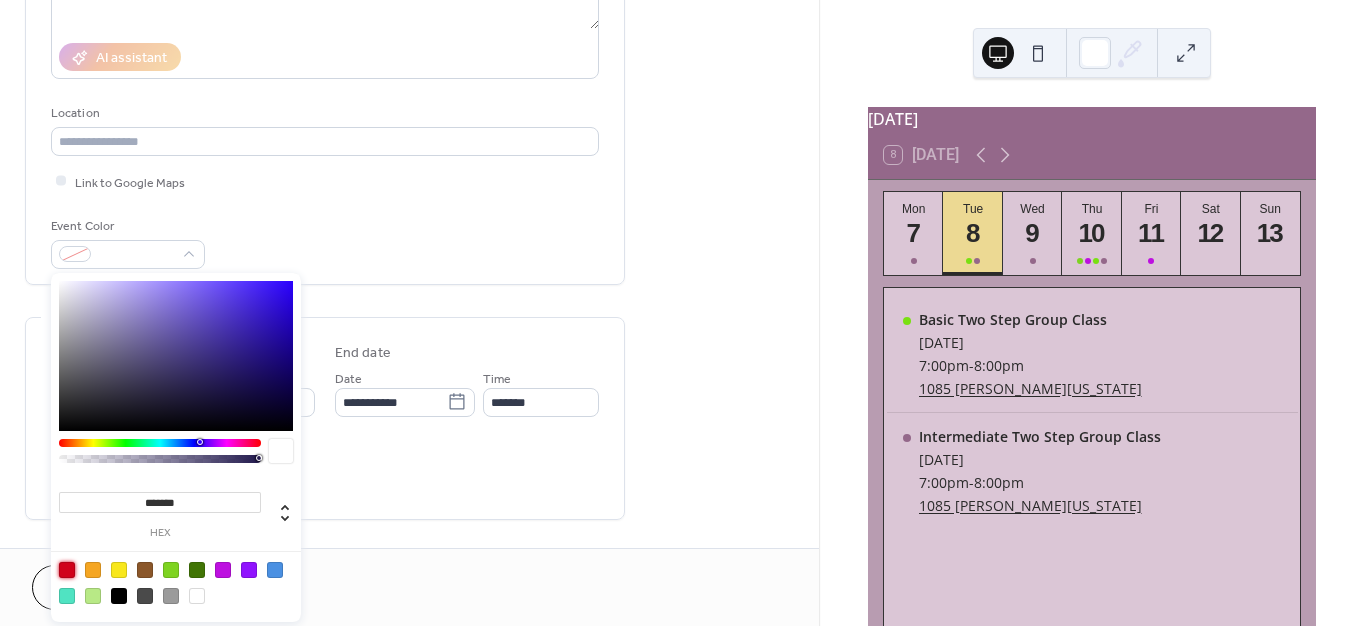 click at bounding box center (67, 570) 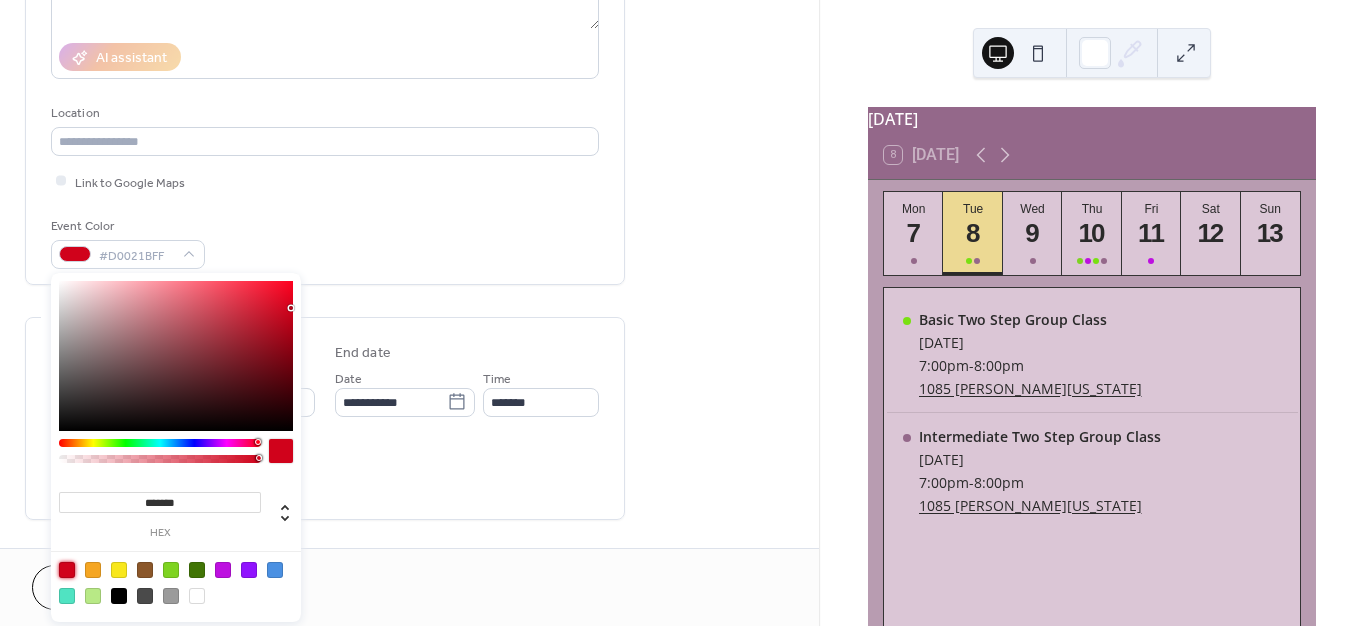 click on "Link to Google Maps" at bounding box center (325, 181) 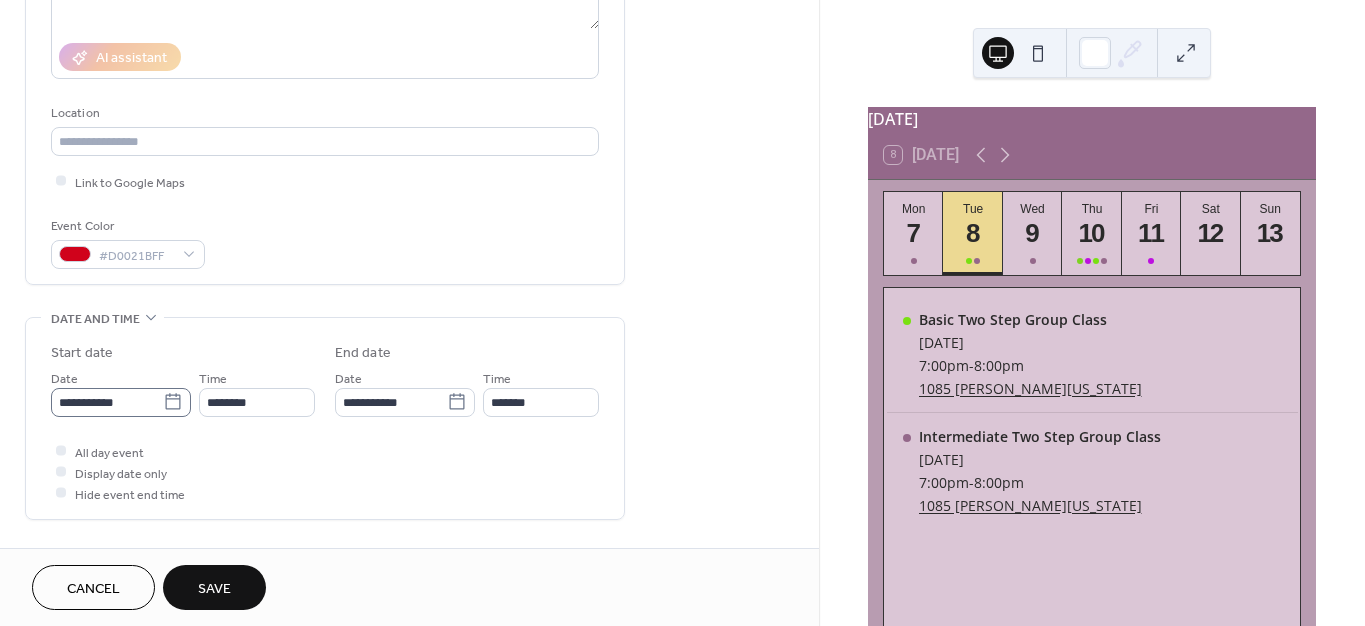 click 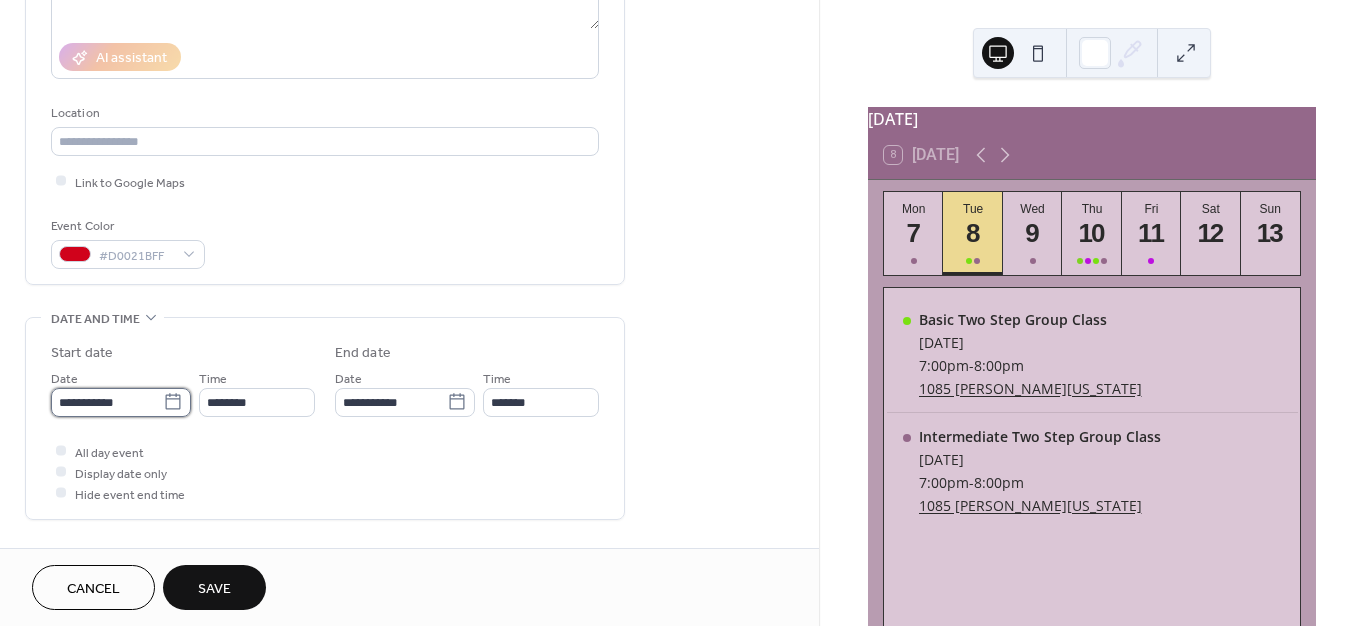 click on "**********" at bounding box center (107, 402) 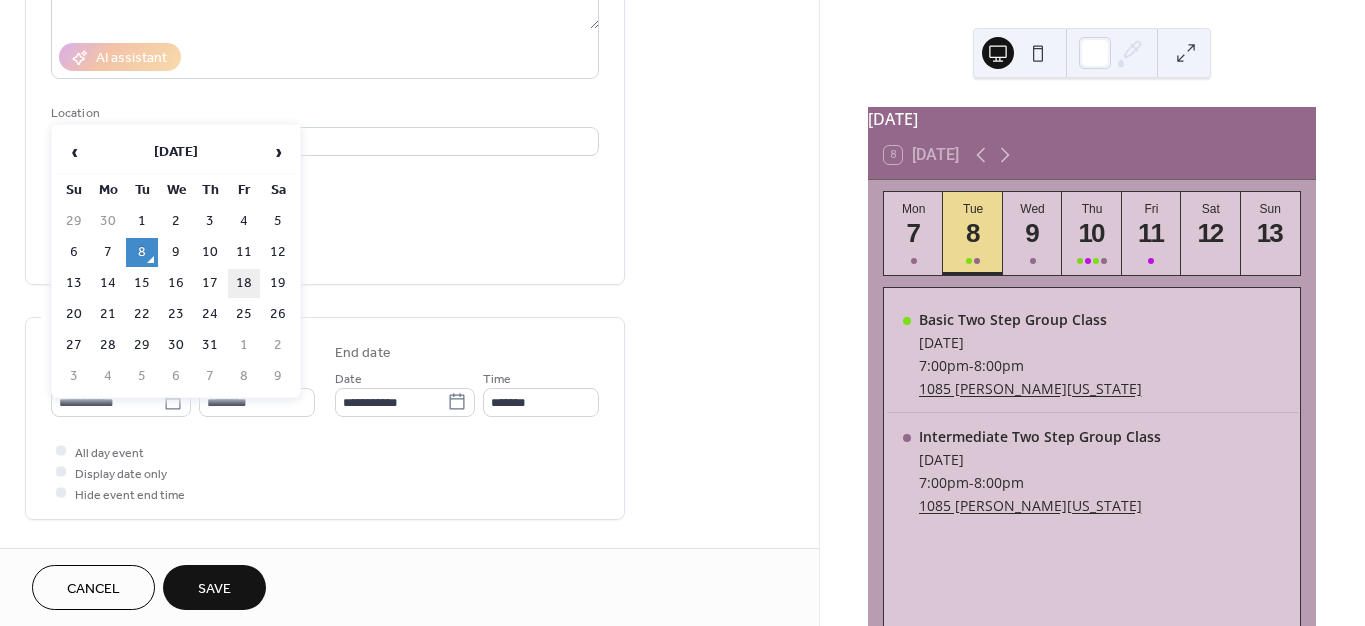 click on "18" at bounding box center [244, 283] 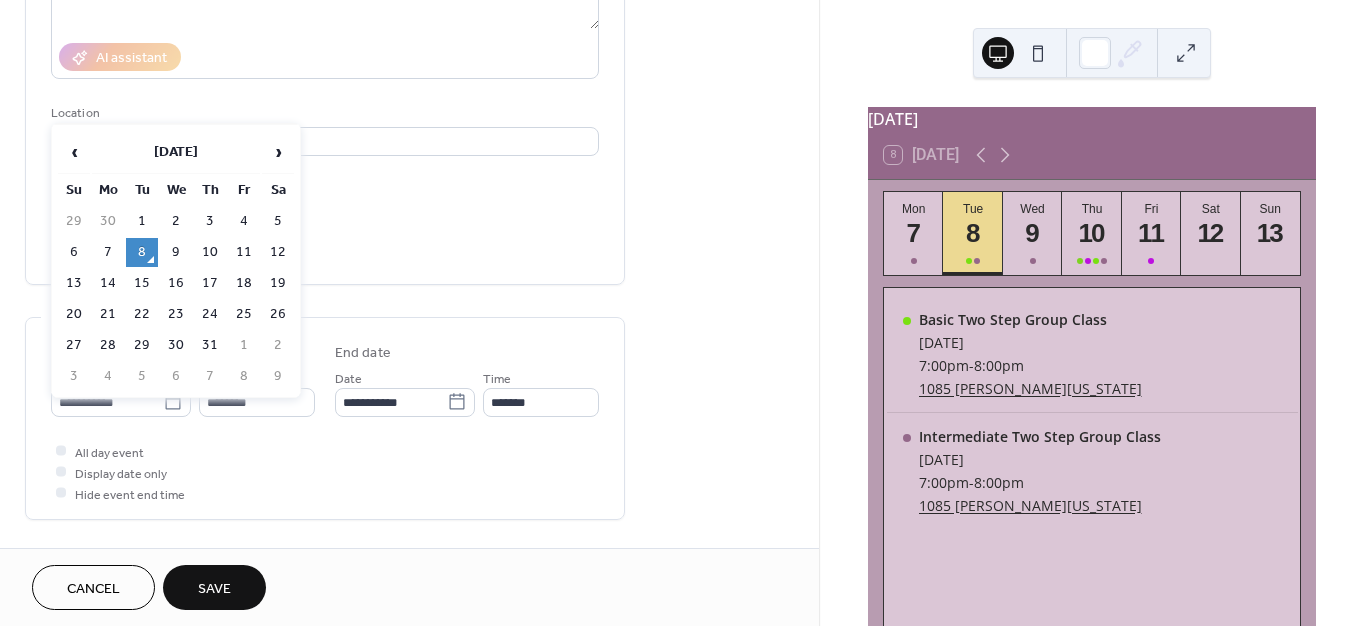 type on "**********" 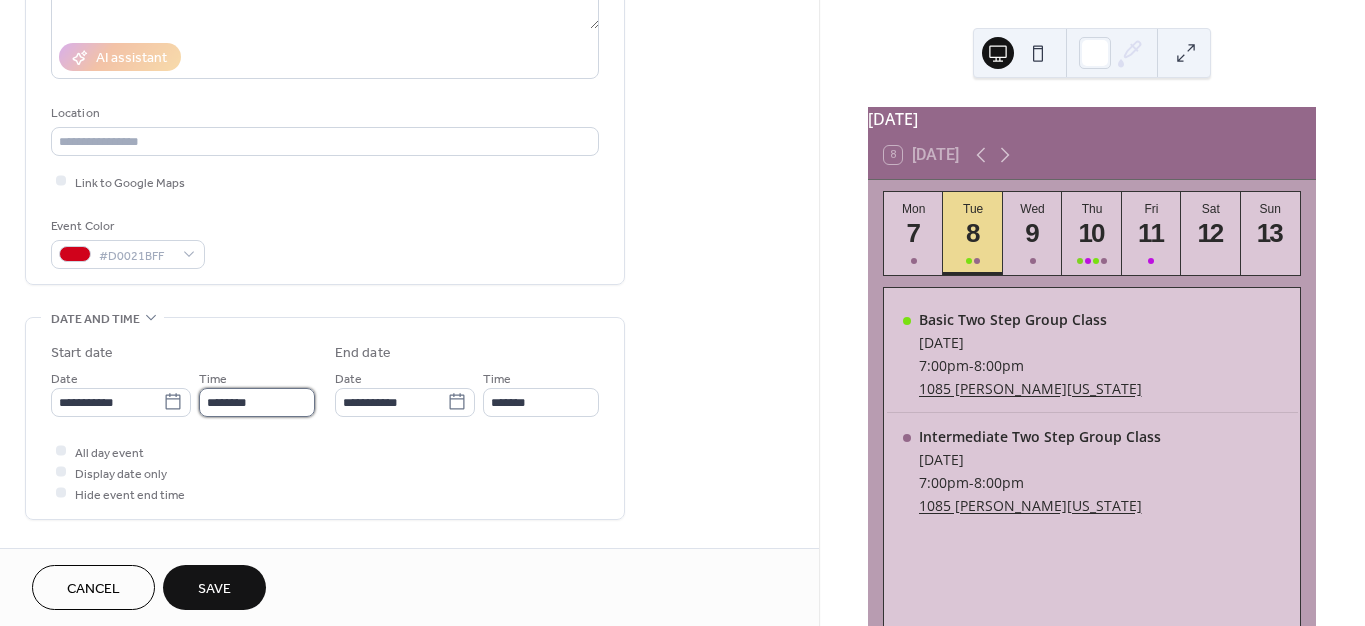 click on "********" at bounding box center (257, 402) 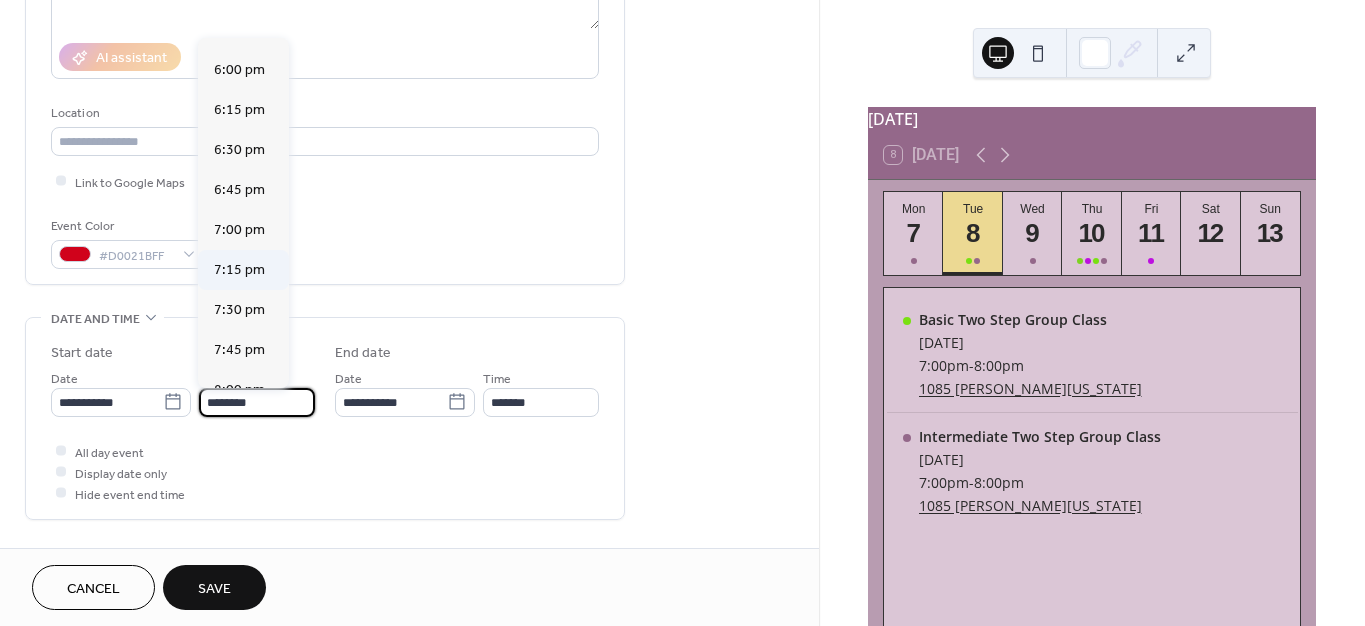 scroll, scrollTop: 2935, scrollLeft: 0, axis: vertical 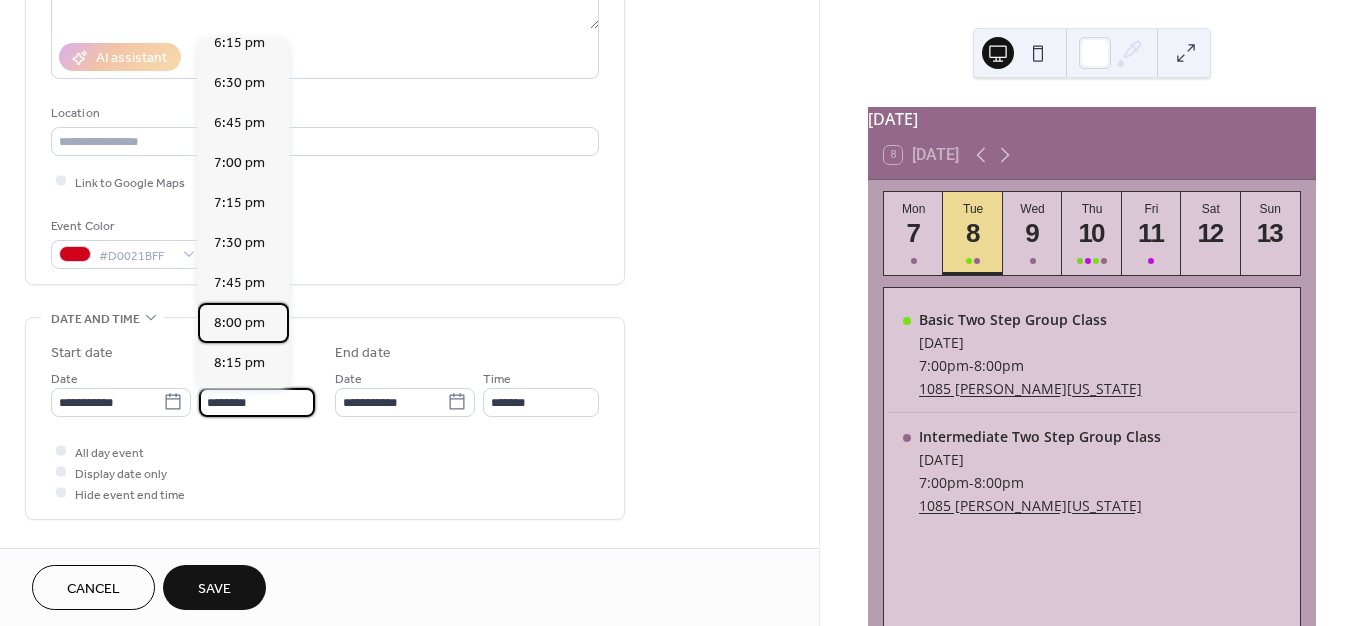 click on "8:00 pm" at bounding box center (239, 322) 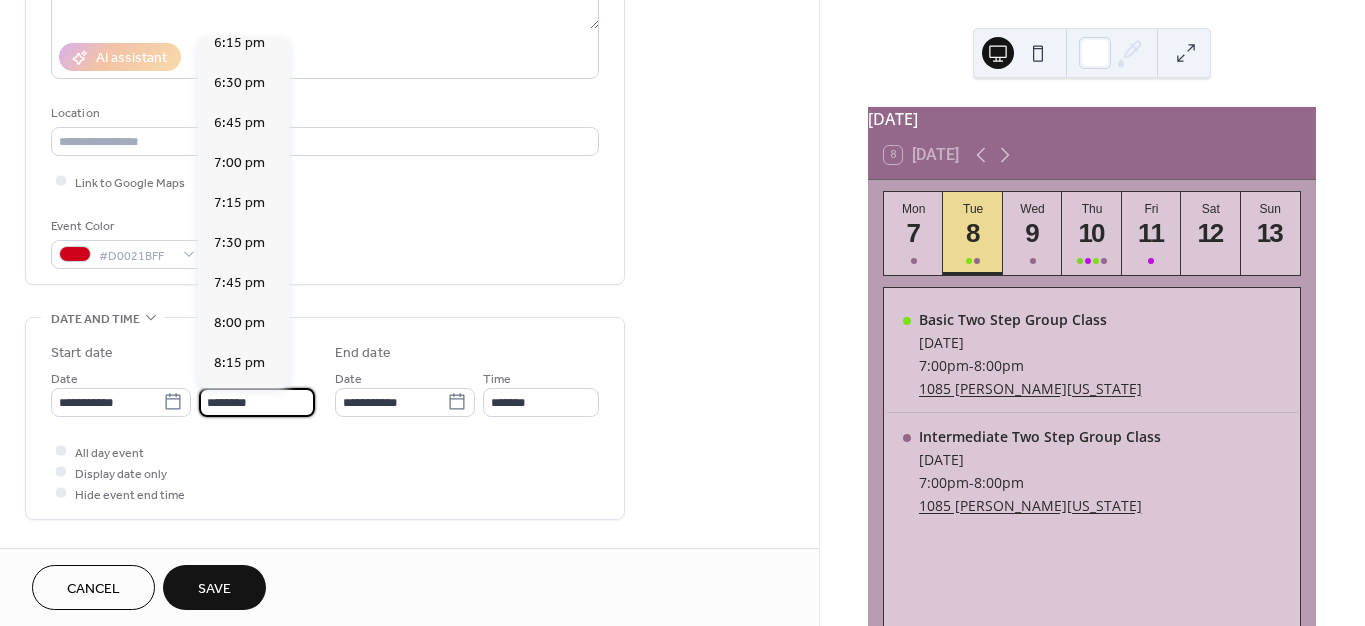 type on "*******" 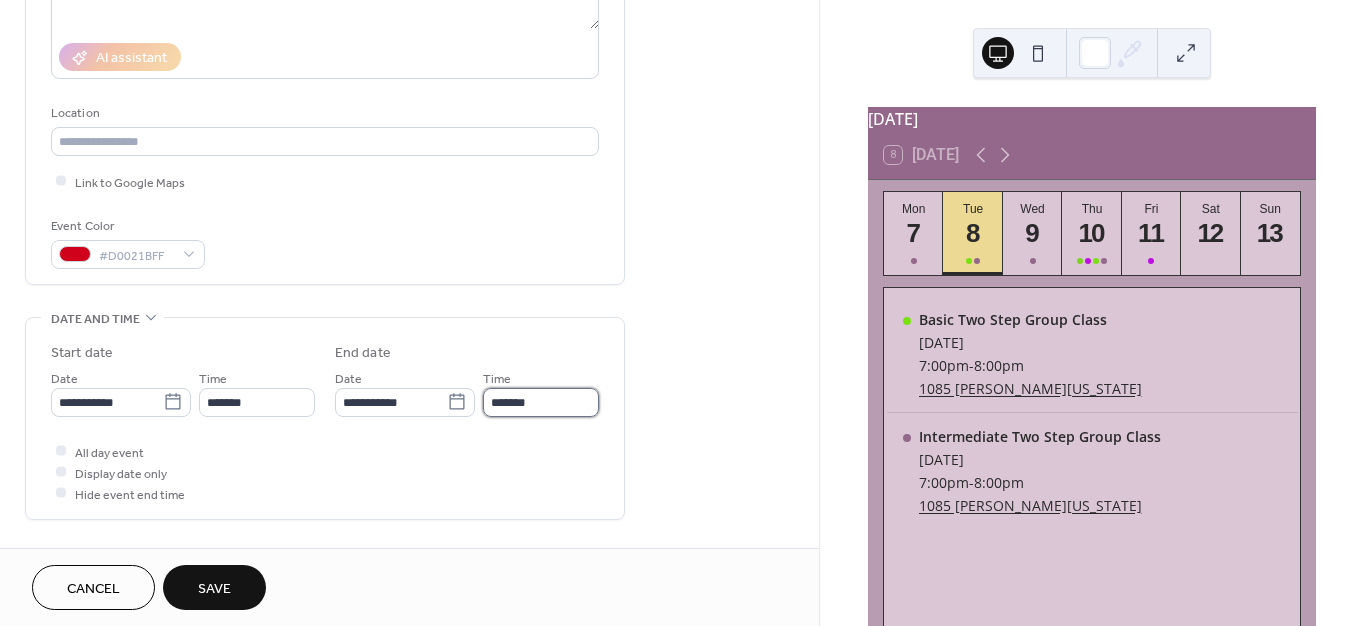 click on "*******" at bounding box center (541, 402) 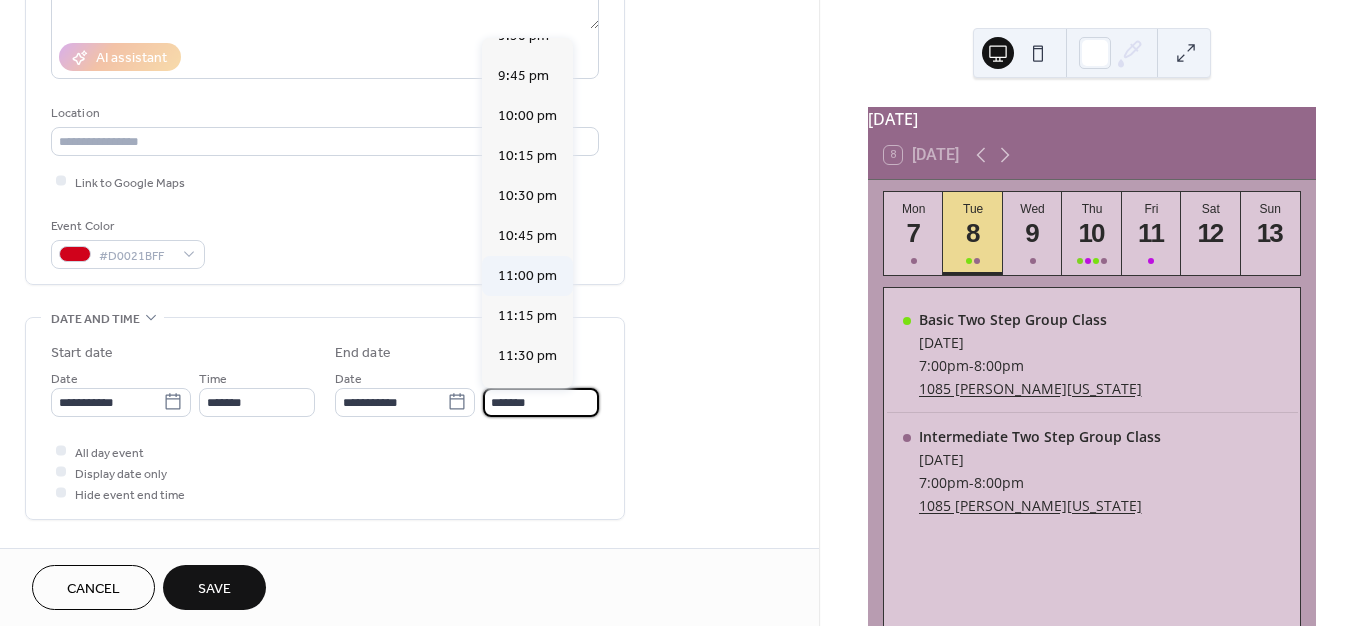 scroll, scrollTop: 254, scrollLeft: 0, axis: vertical 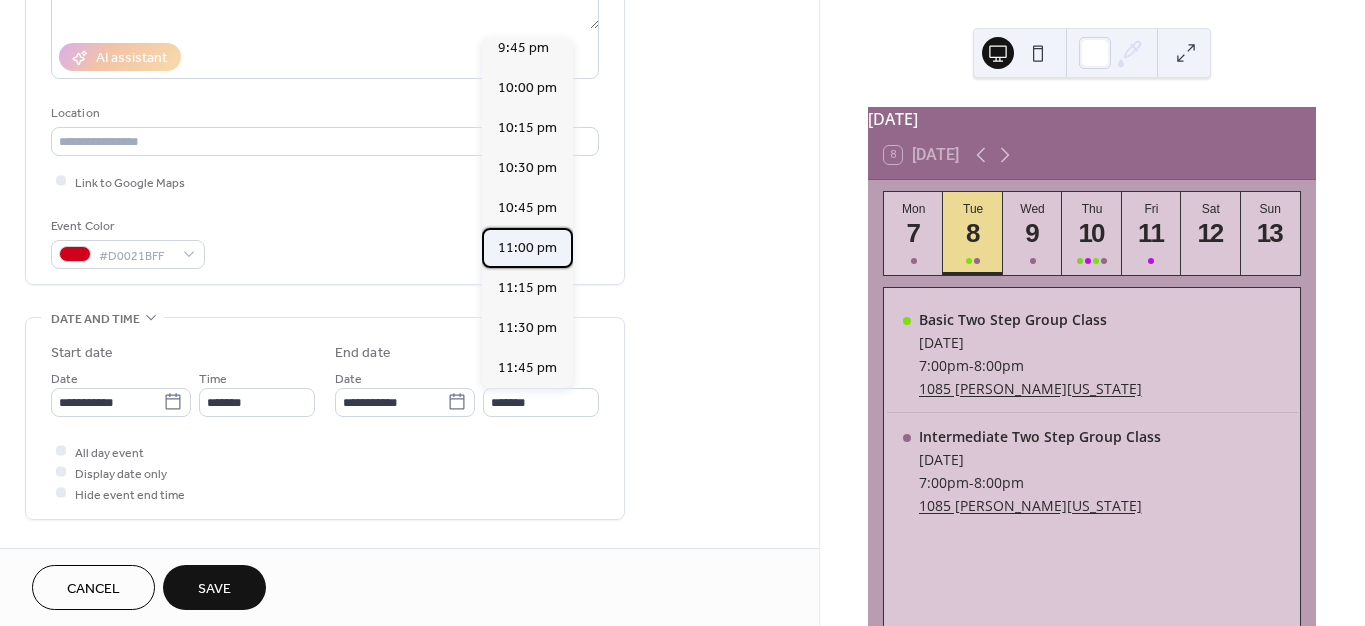 click on "11:00 pm" at bounding box center (527, 247) 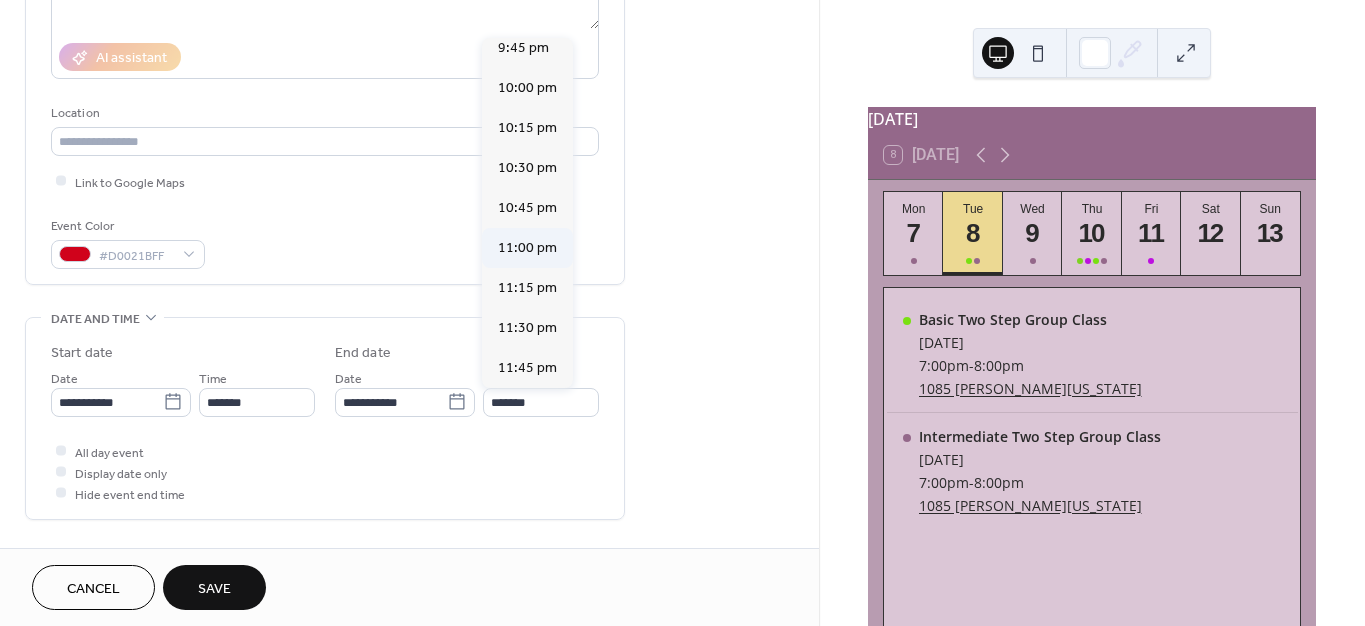 type on "********" 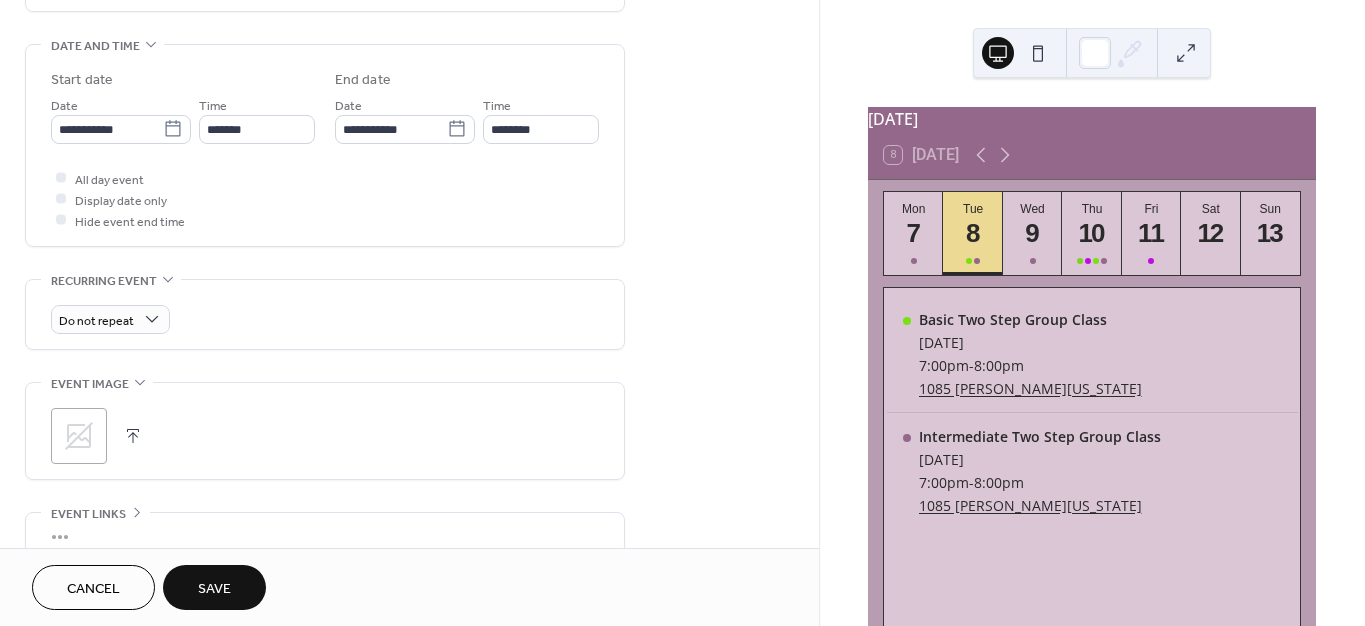 scroll, scrollTop: 666, scrollLeft: 0, axis: vertical 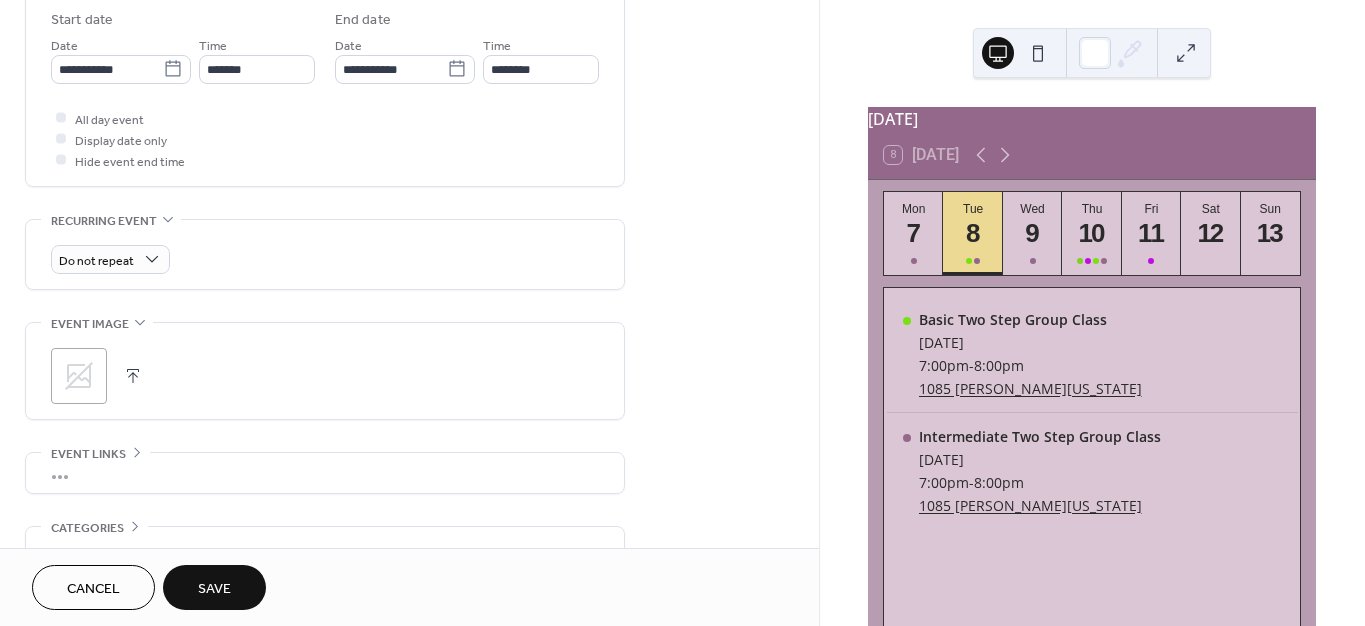 click 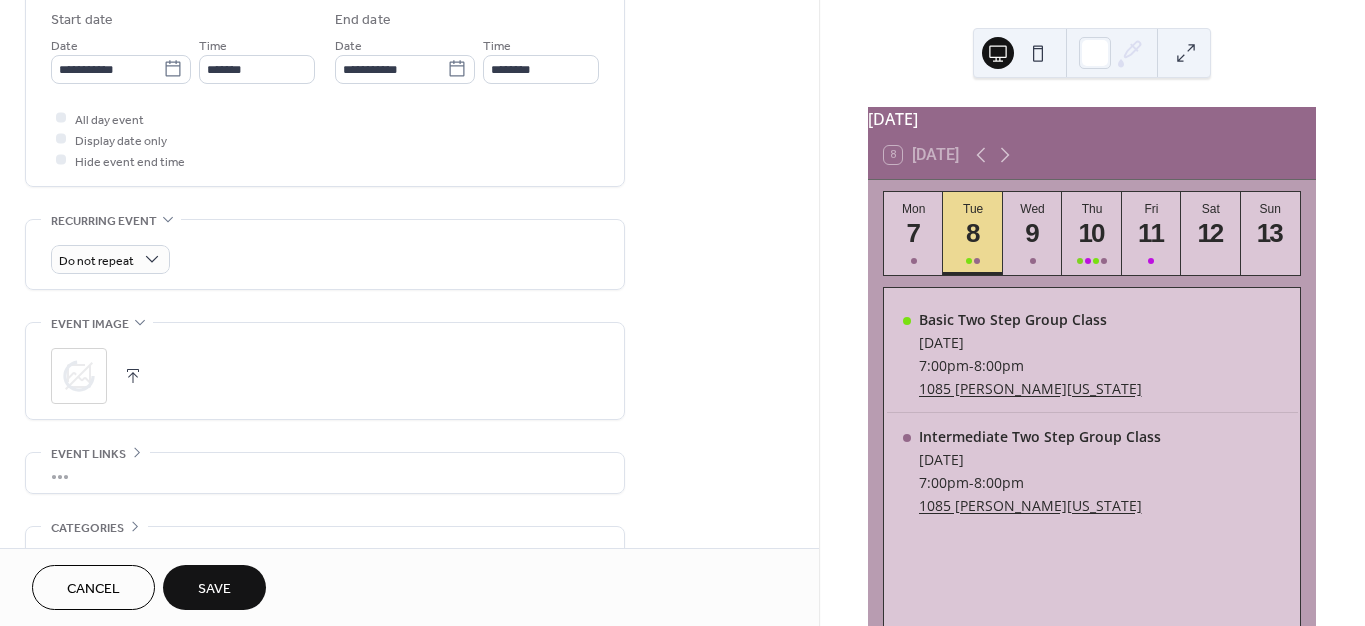 click on "Save" at bounding box center (214, 589) 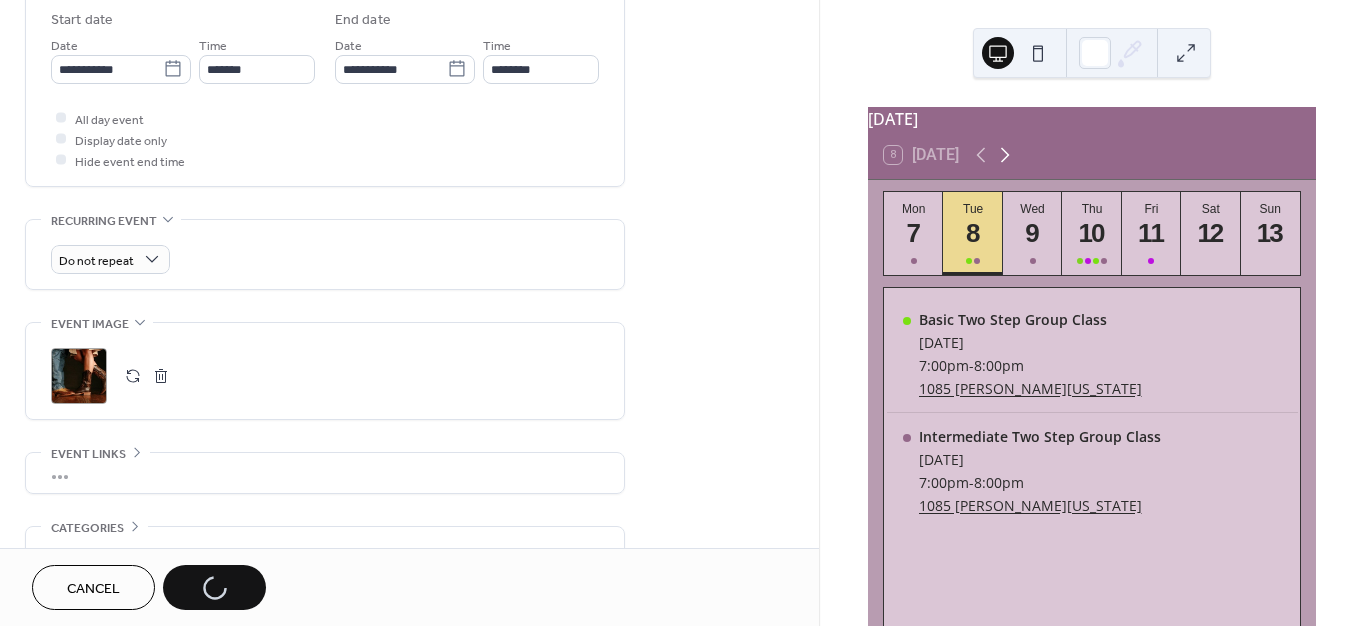 click 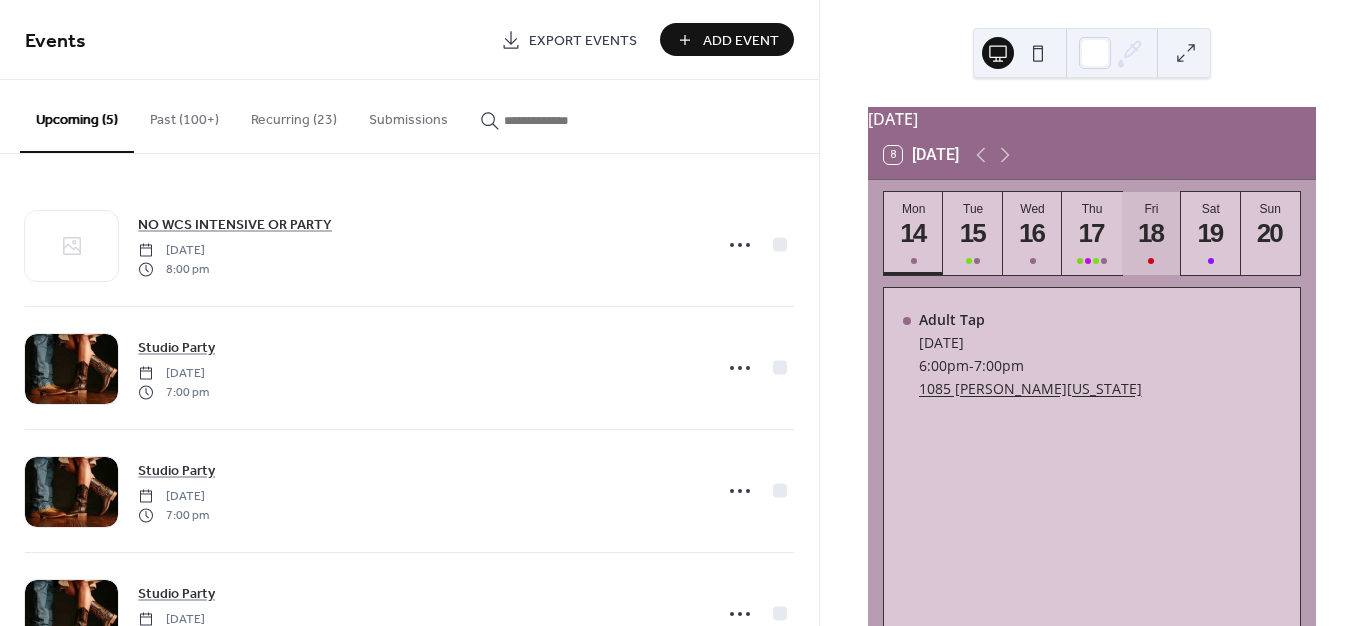 click on "18" at bounding box center (1150, 233) 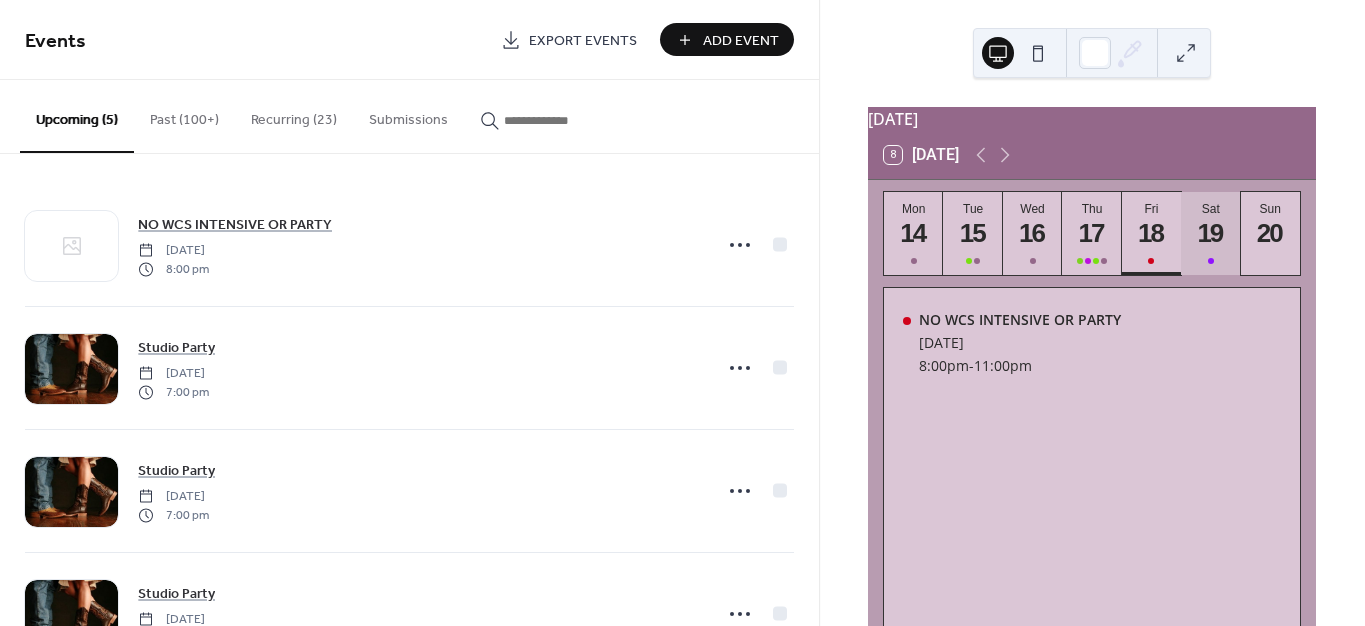 click on "19" at bounding box center (1209, 233) 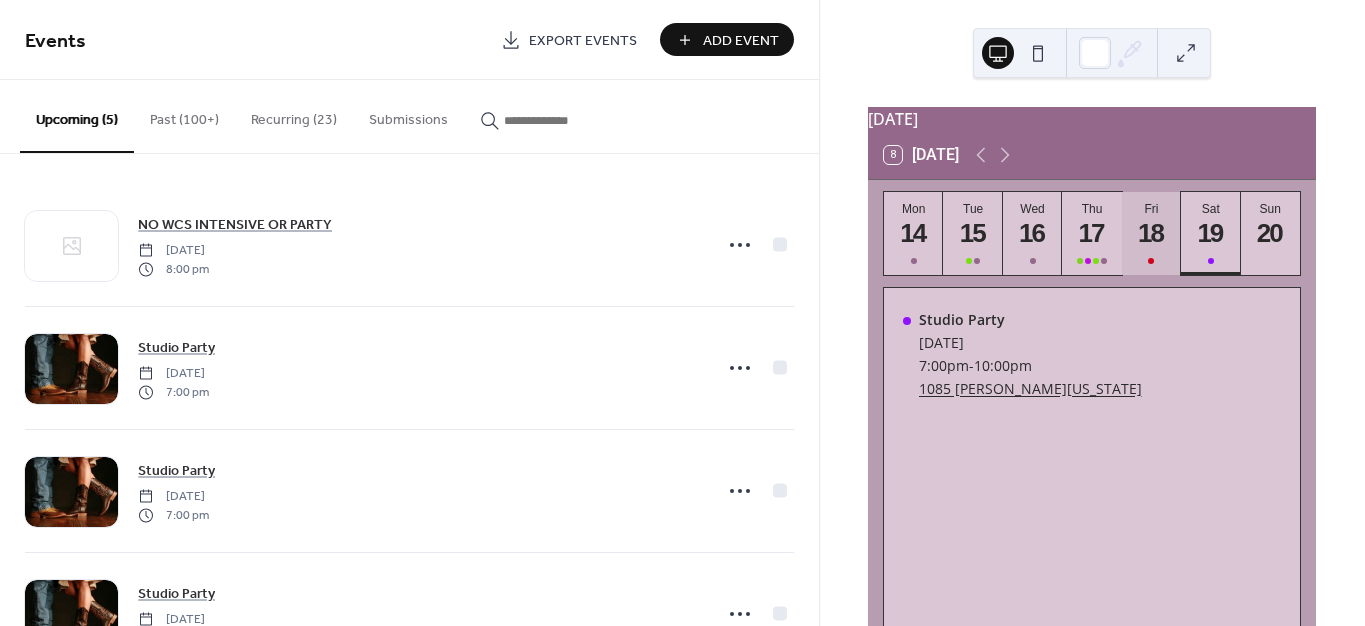 click on "18" at bounding box center (1150, 233) 